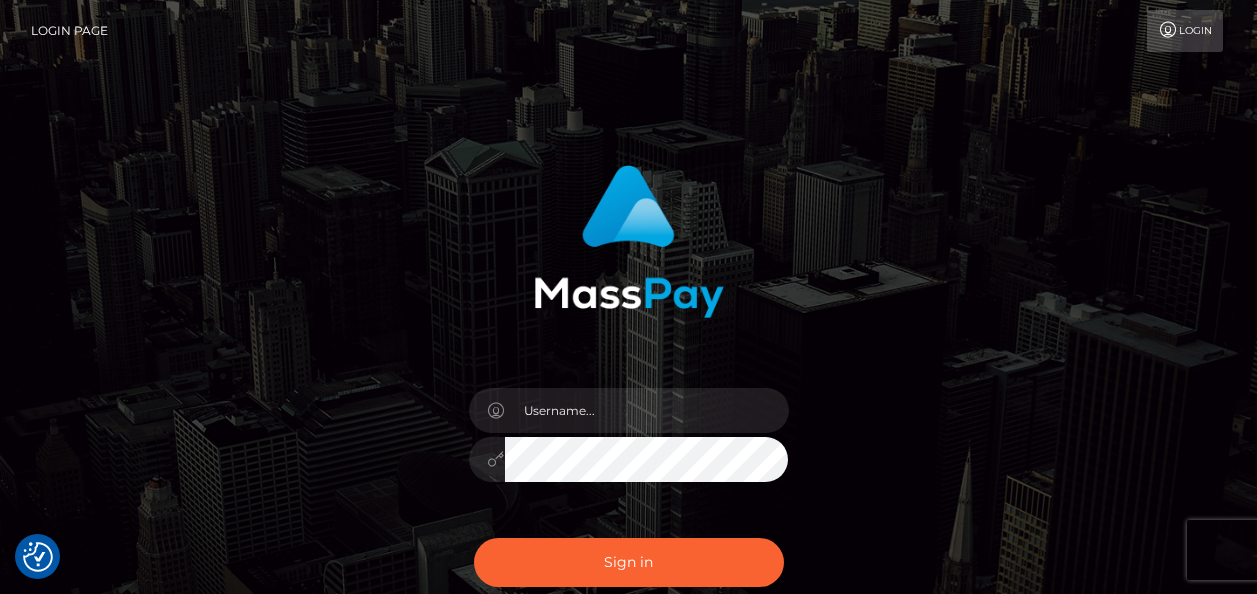scroll, scrollTop: 0, scrollLeft: 0, axis: both 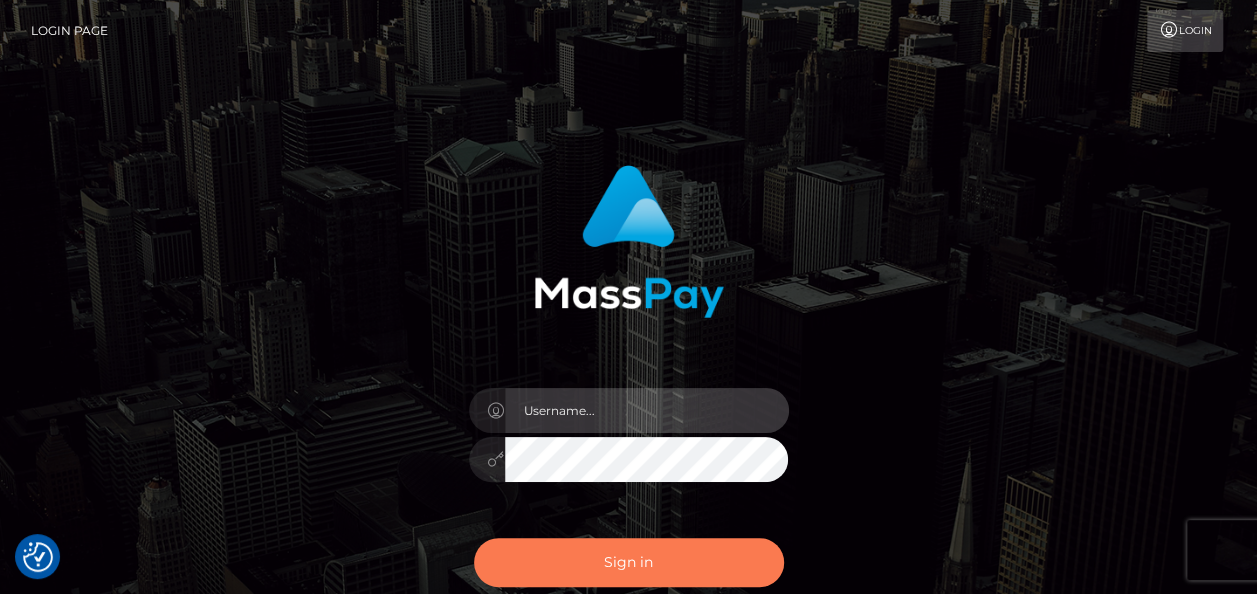 type on "india.of" 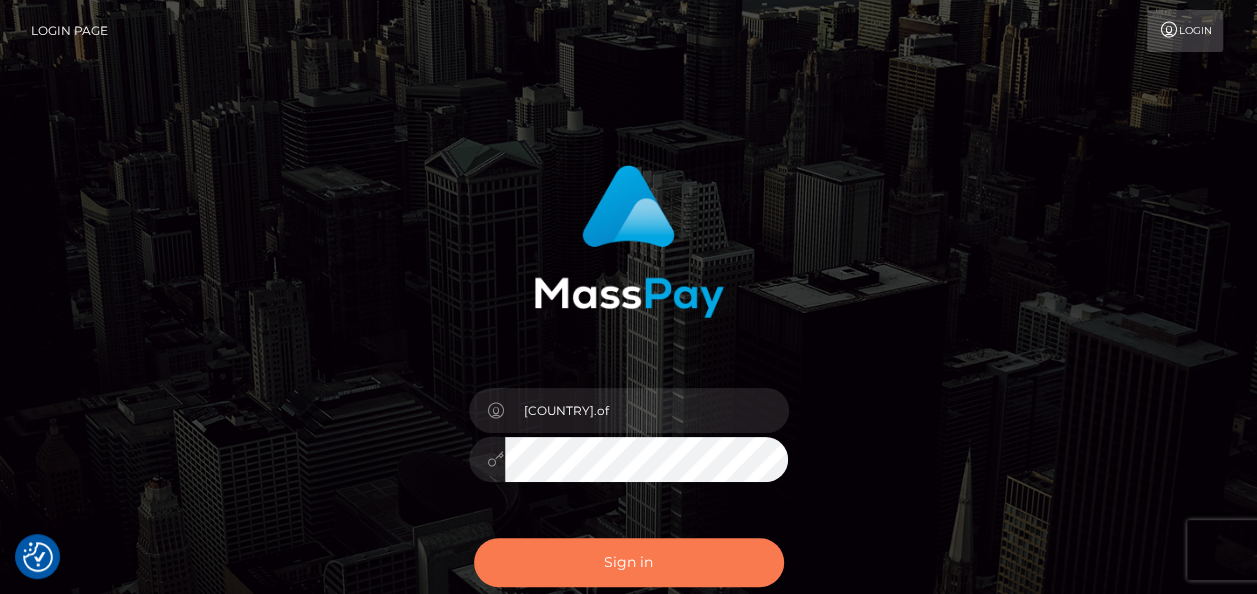 click on "Sign in" at bounding box center [629, 562] 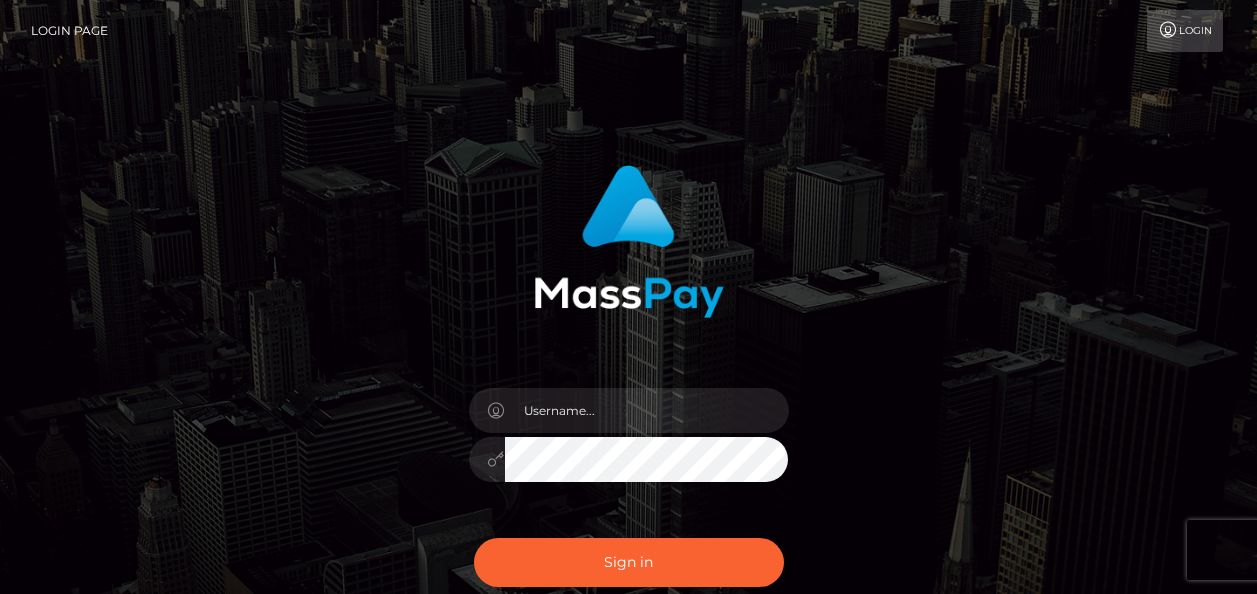 scroll, scrollTop: 0, scrollLeft: 0, axis: both 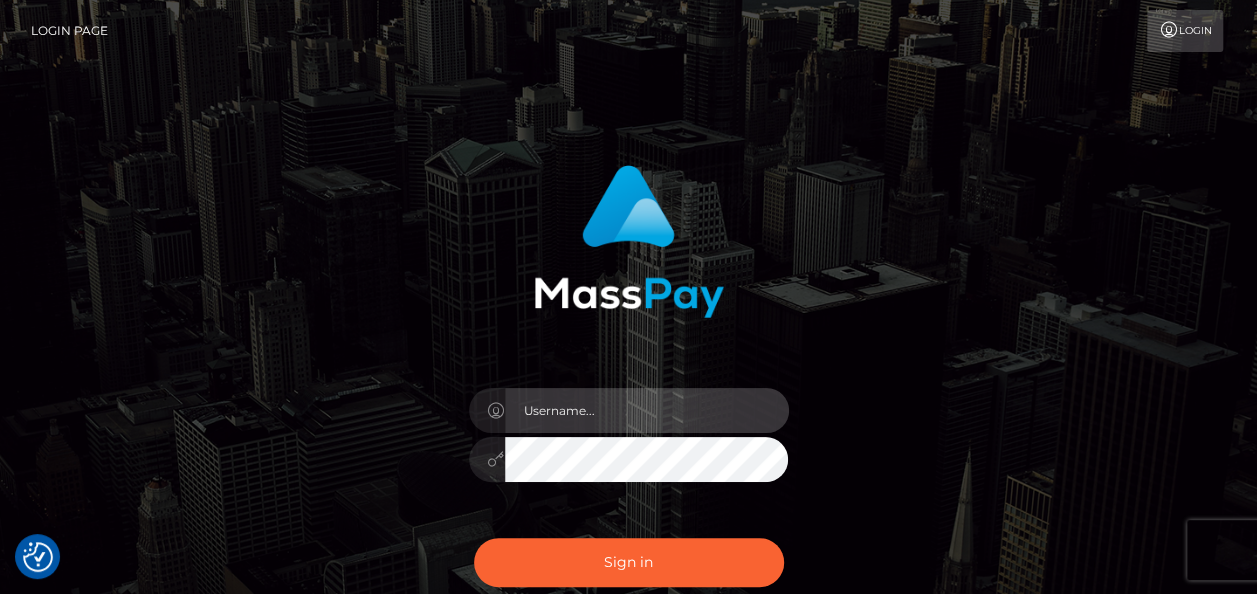 type on "india.of" 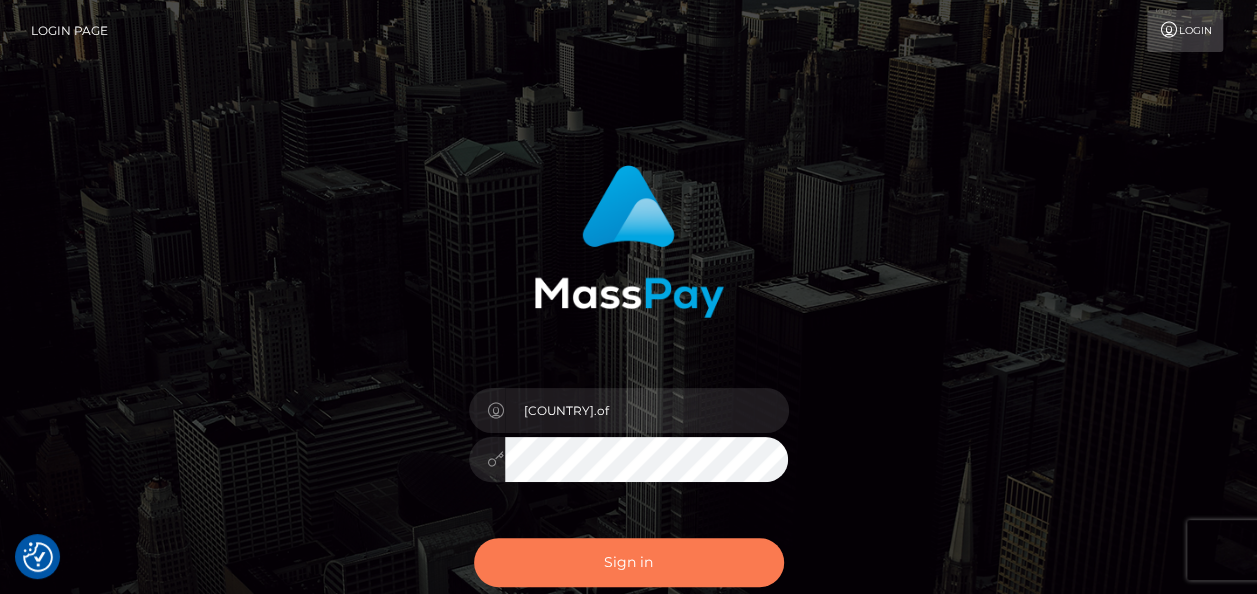 drag, startPoint x: 0, startPoint y: 0, endPoint x: 693, endPoint y: 567, distance: 895.39825 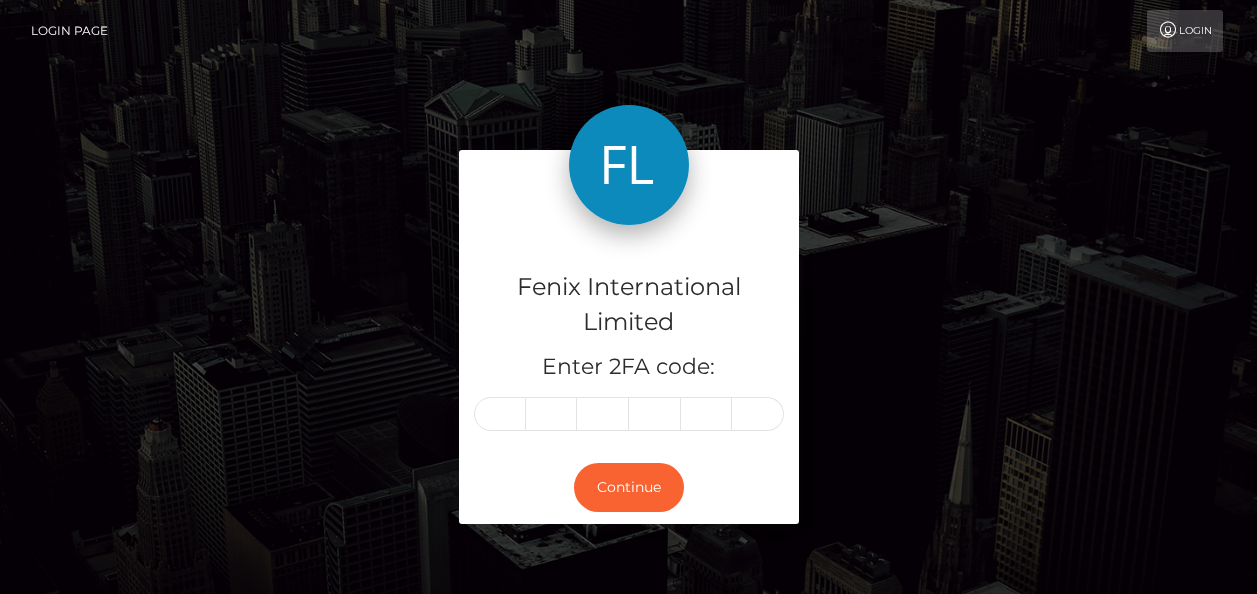 scroll, scrollTop: 0, scrollLeft: 0, axis: both 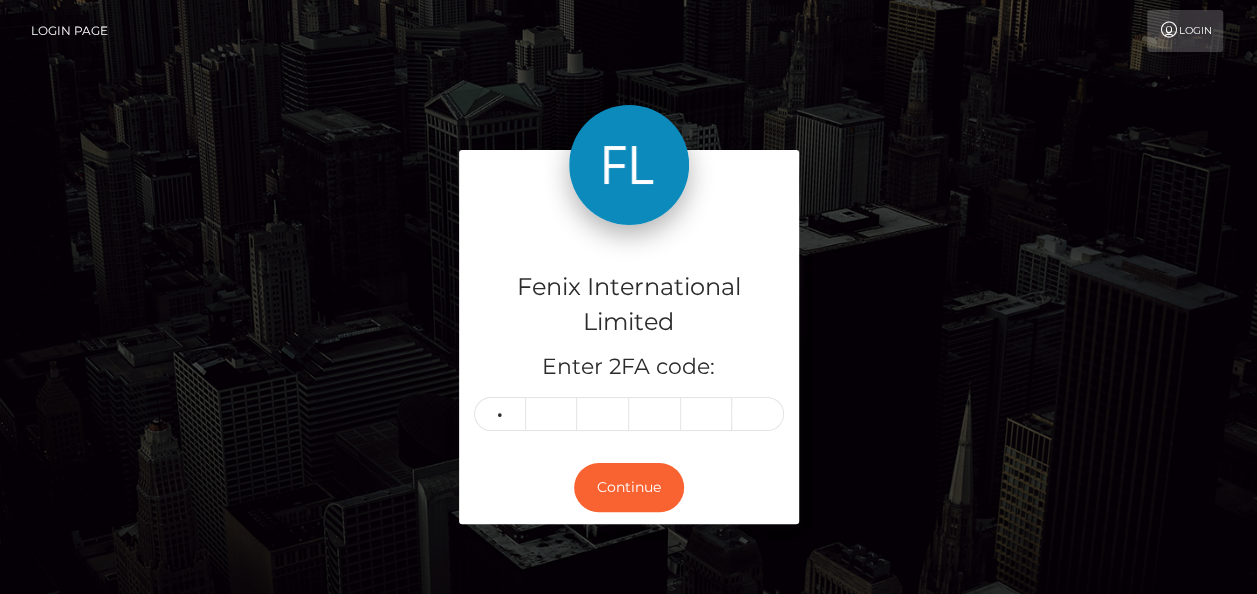type on "8" 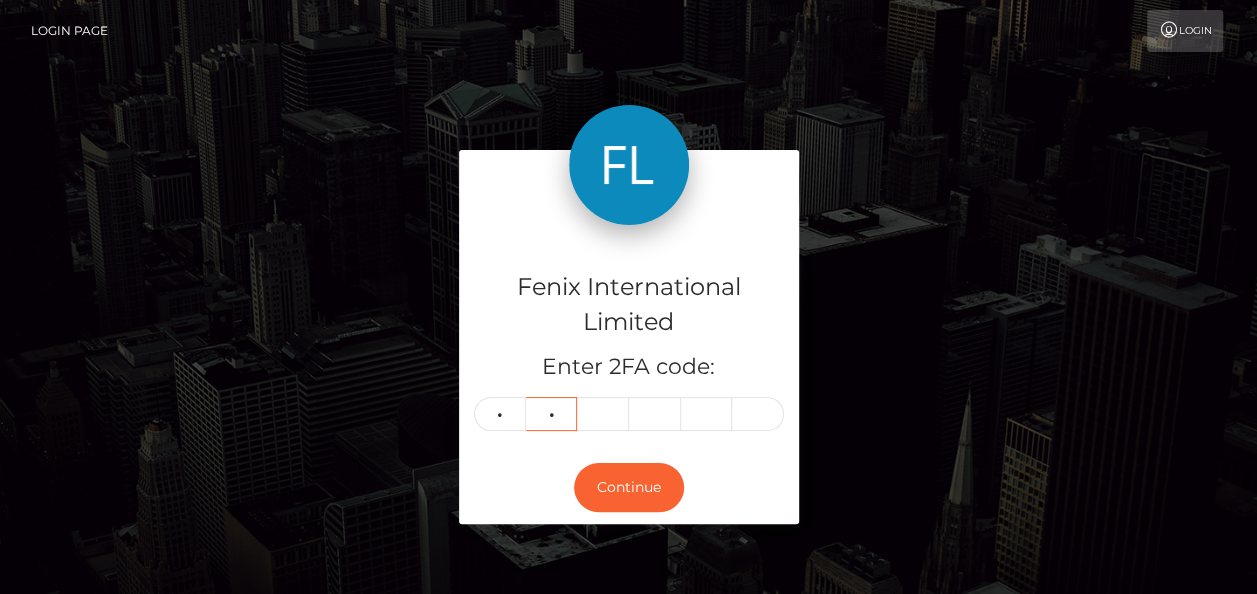 type on "7" 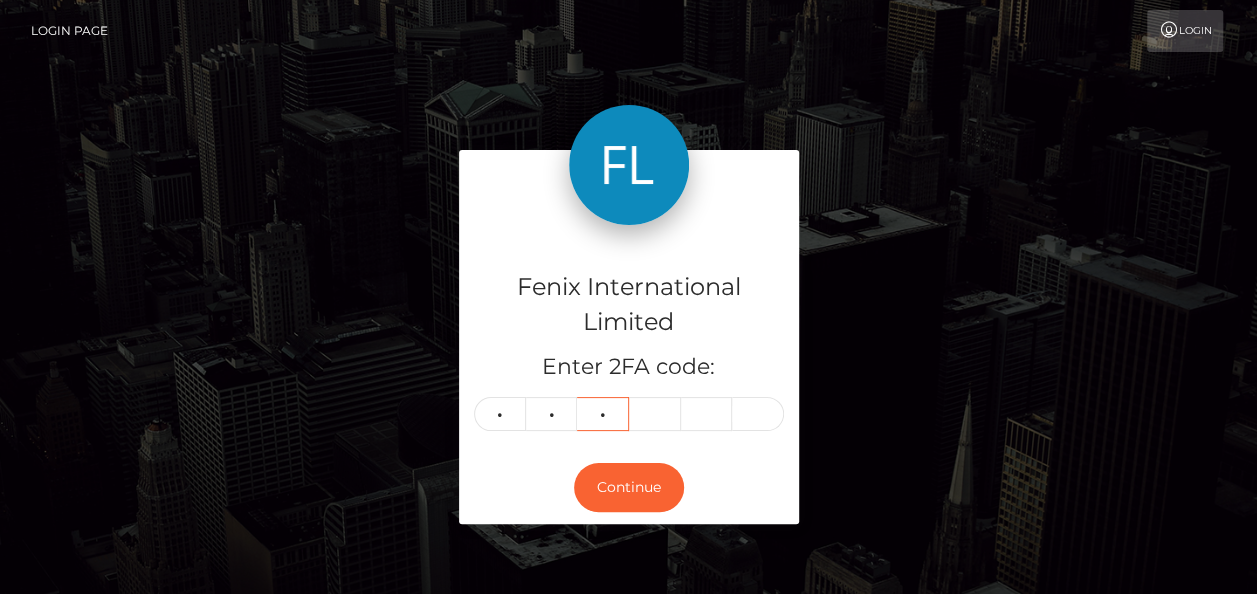 type on "5" 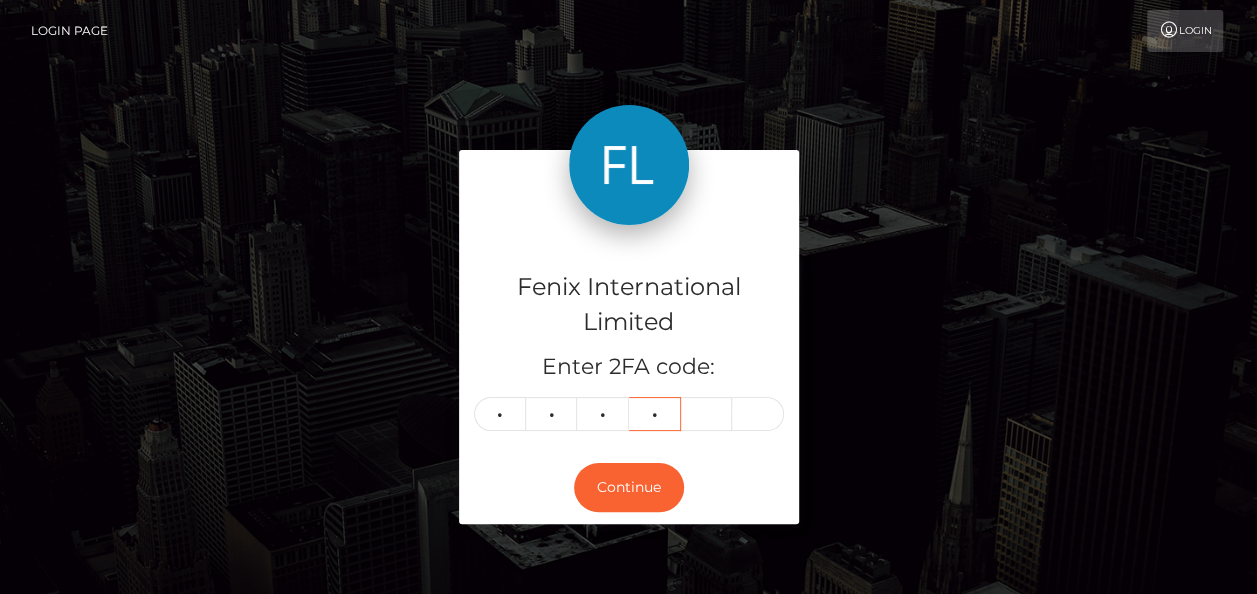 type on "1" 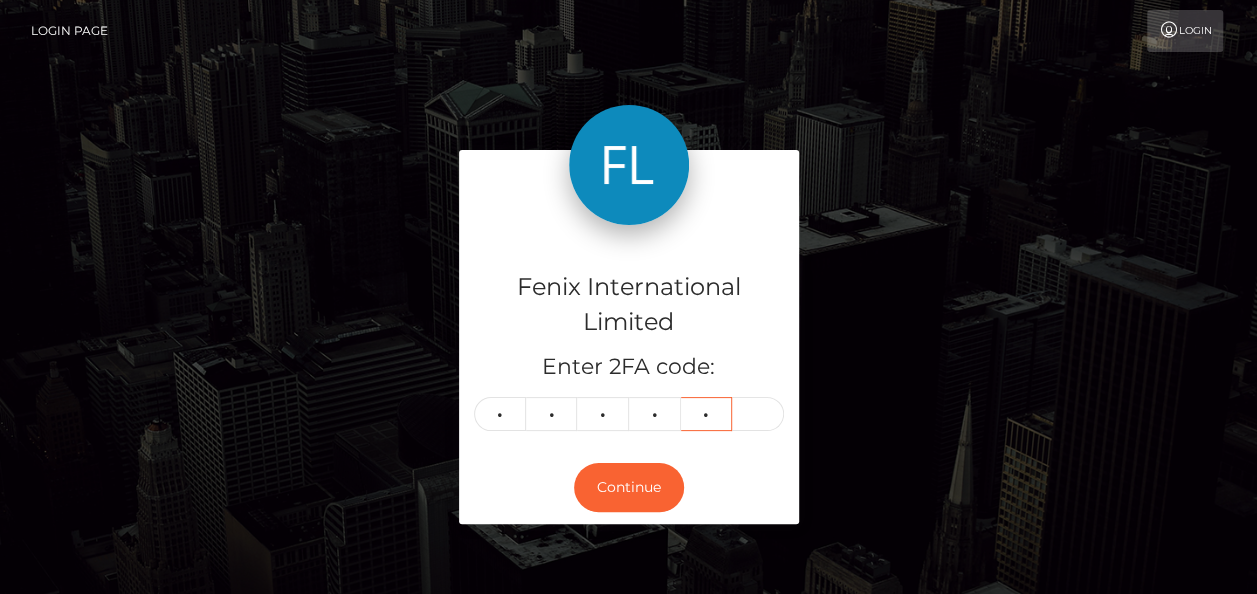 type on "2" 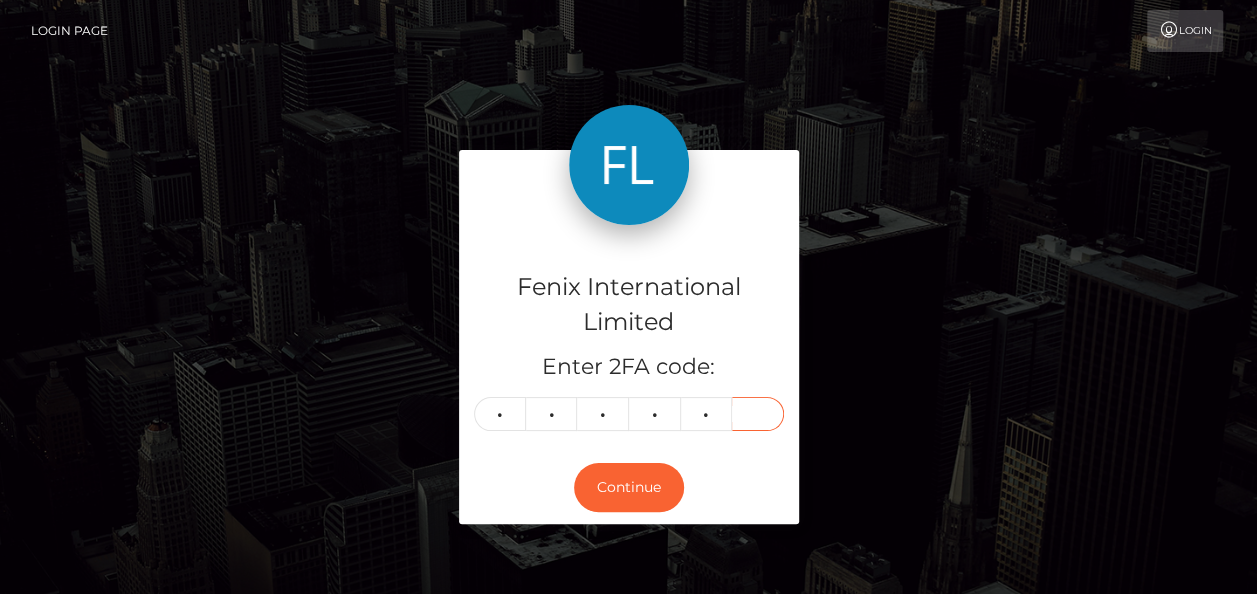 type on "7" 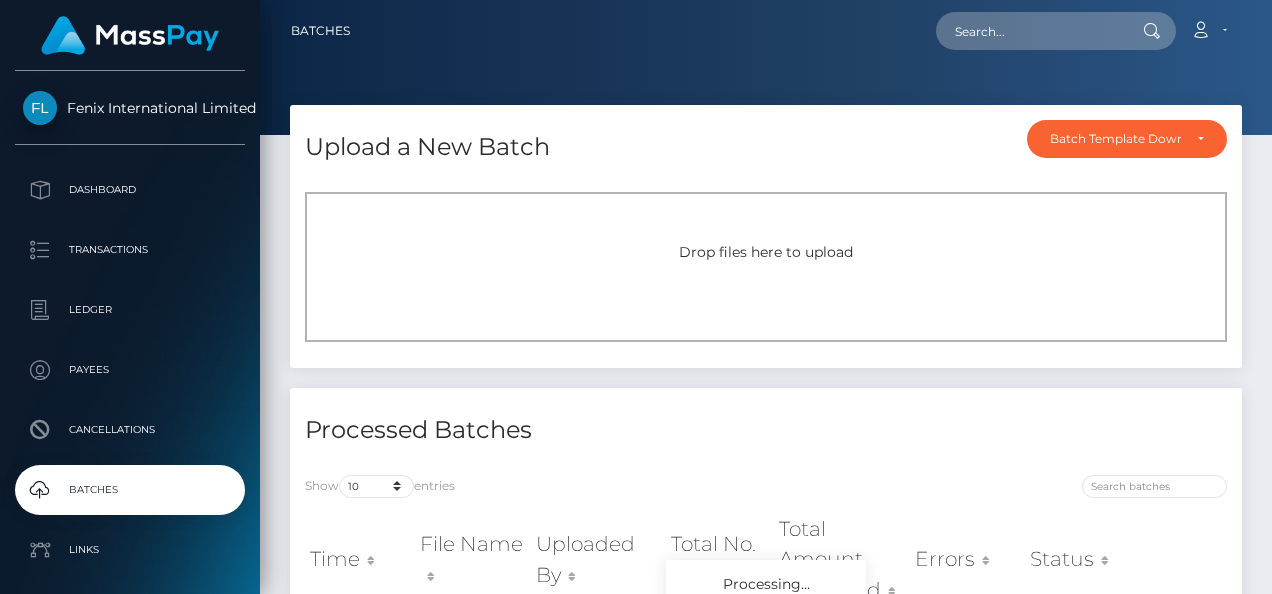 scroll, scrollTop: 0, scrollLeft: 0, axis: both 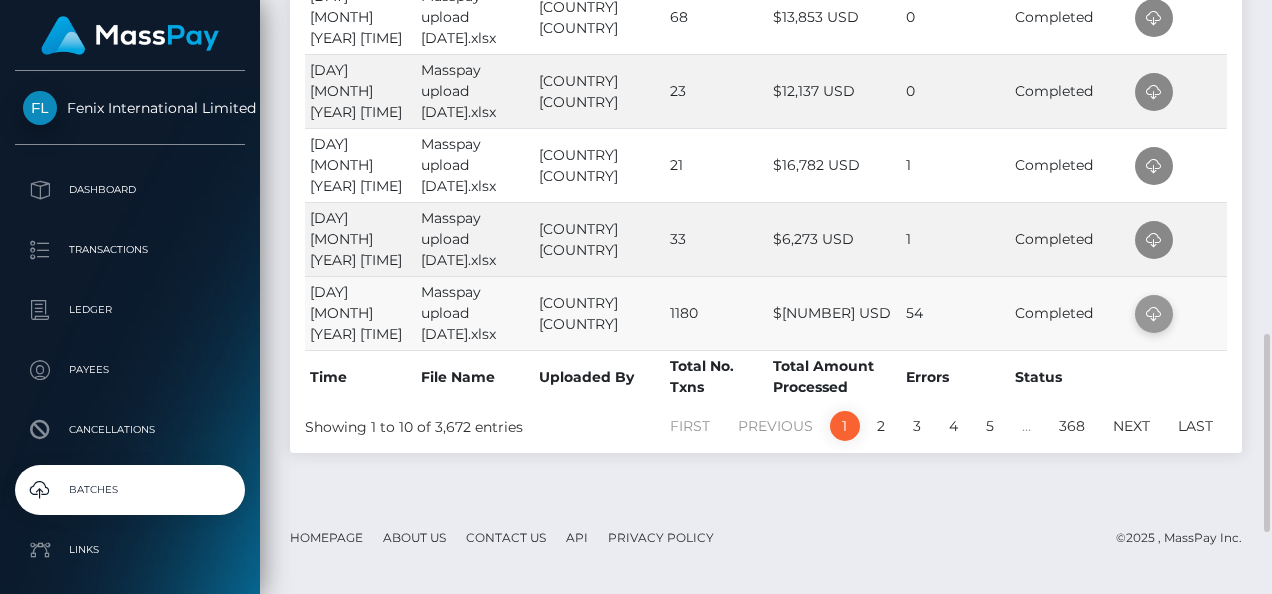 click at bounding box center [1154, 314] 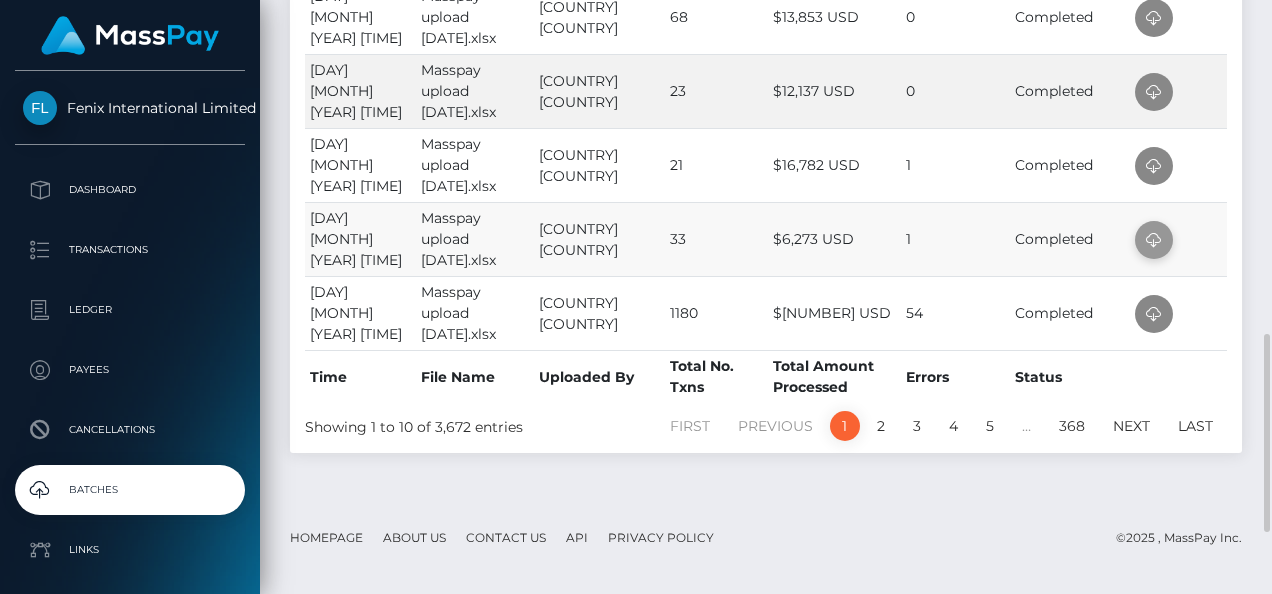 click at bounding box center [1154, 240] 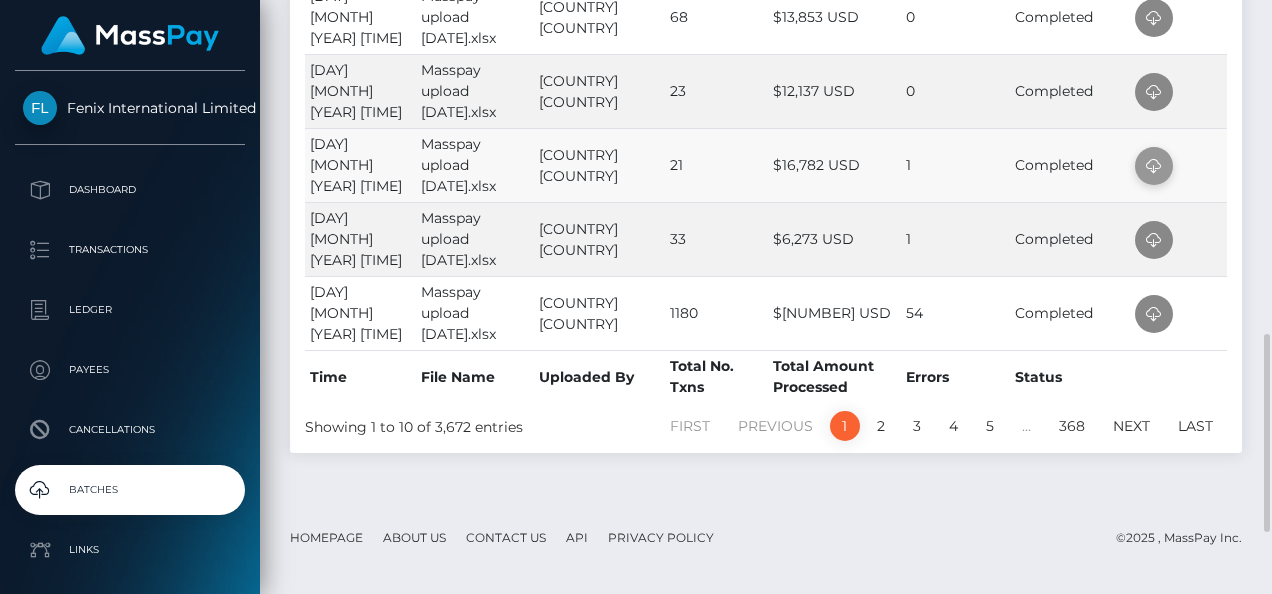 click at bounding box center [1154, 166] 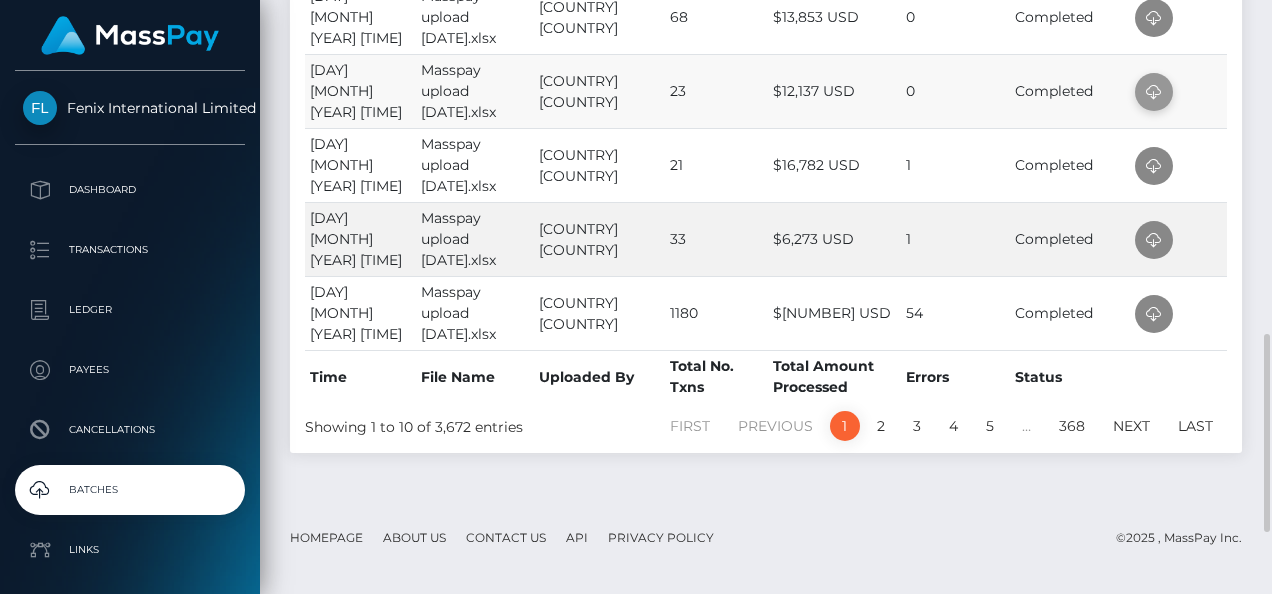 click at bounding box center (1154, 92) 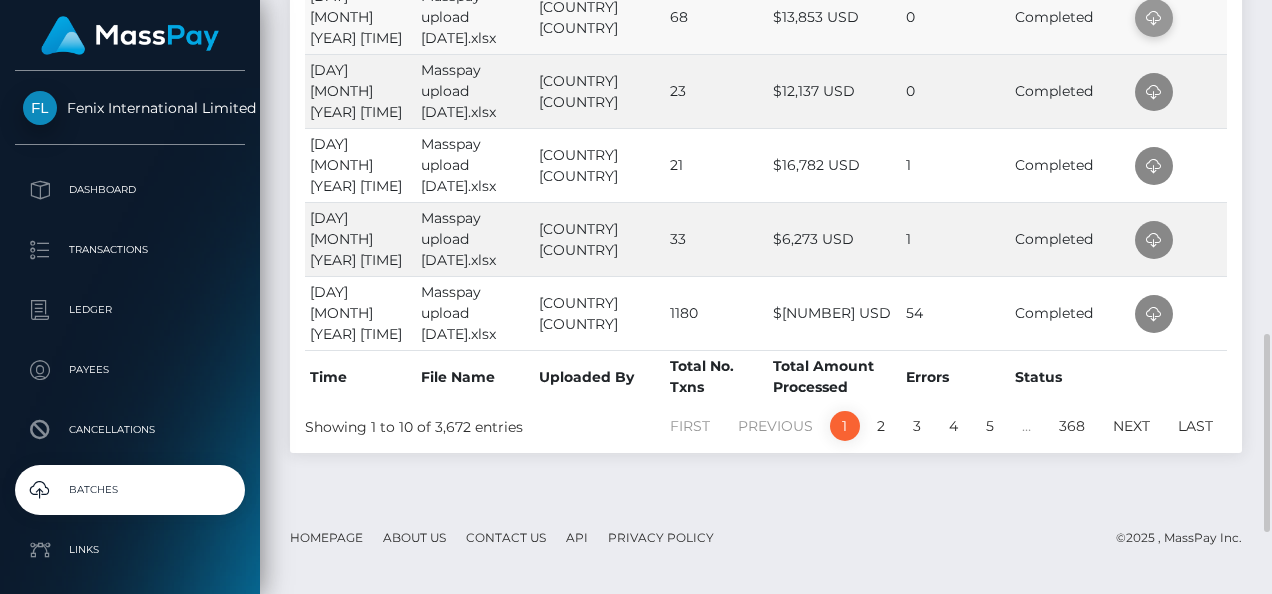click at bounding box center [1154, 18] 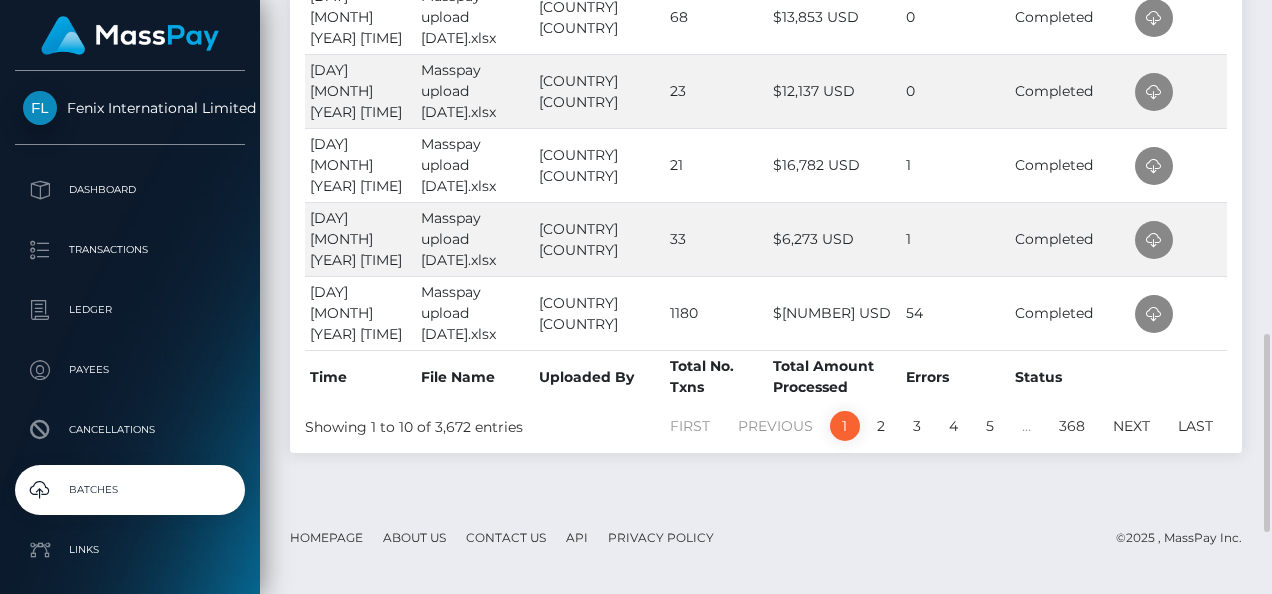 click at bounding box center [1154, -56] 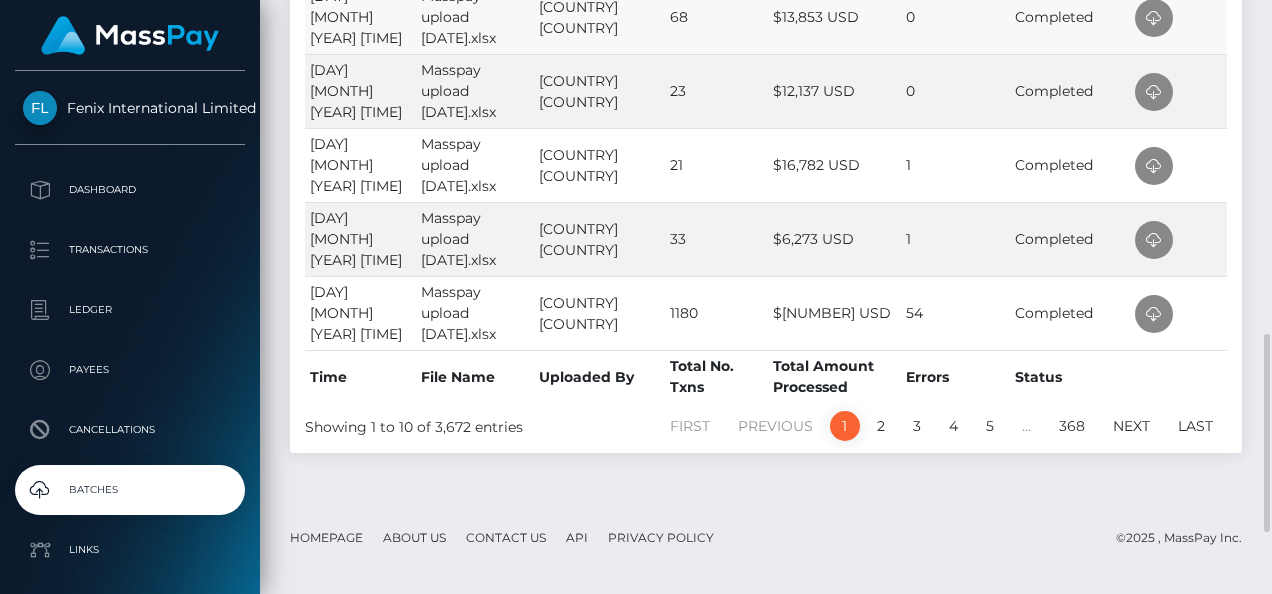 scroll, scrollTop: 900, scrollLeft: 0, axis: vertical 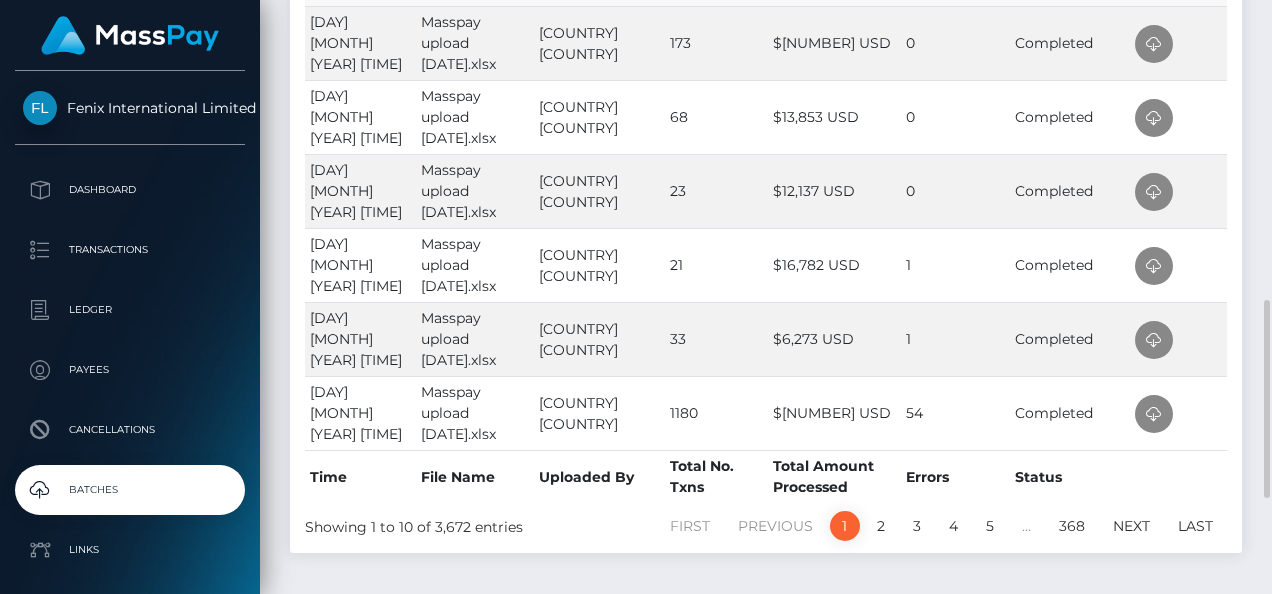 click at bounding box center (1154, -30) 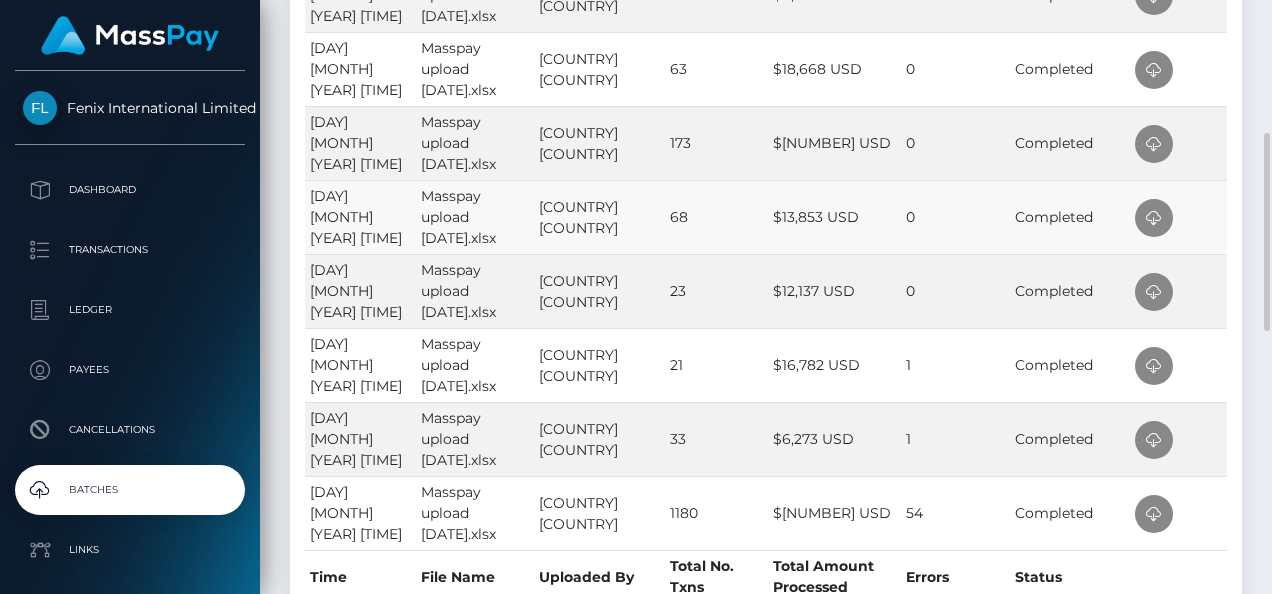 scroll, scrollTop: 500, scrollLeft: 0, axis: vertical 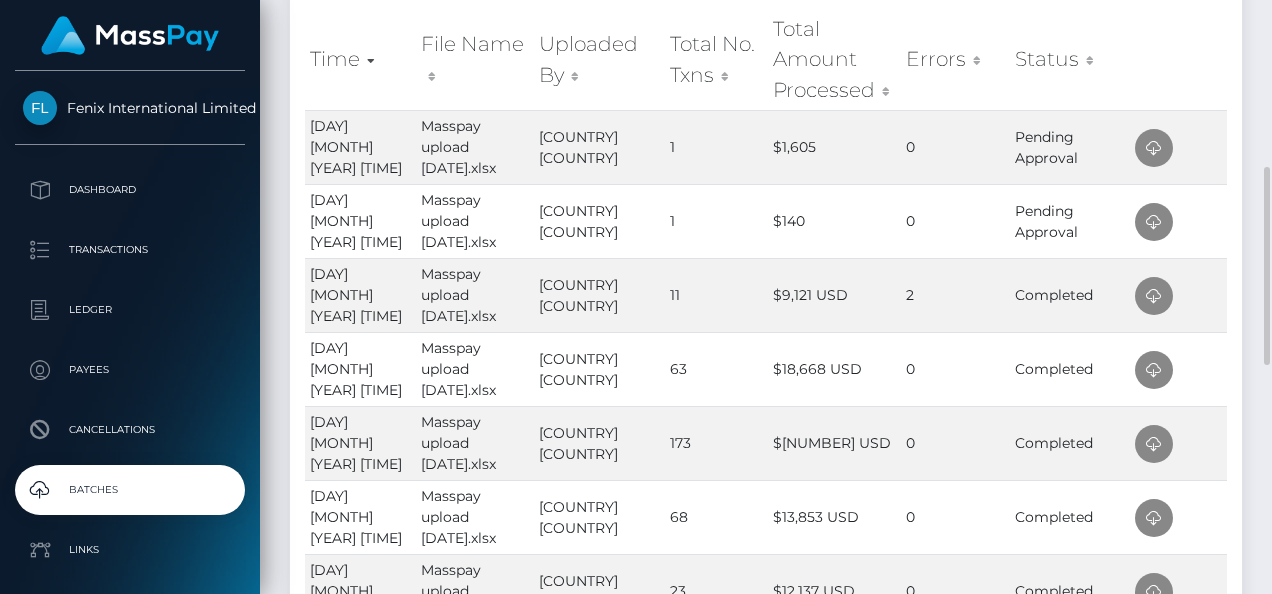 click at bounding box center (1178, 59) 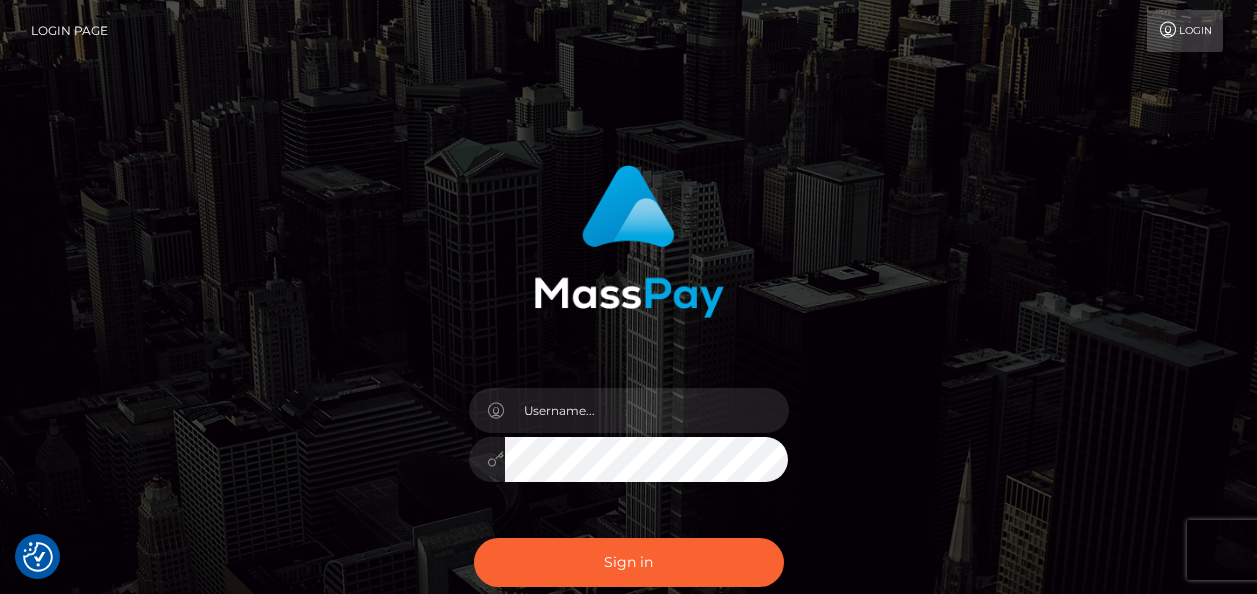 scroll, scrollTop: 0, scrollLeft: 0, axis: both 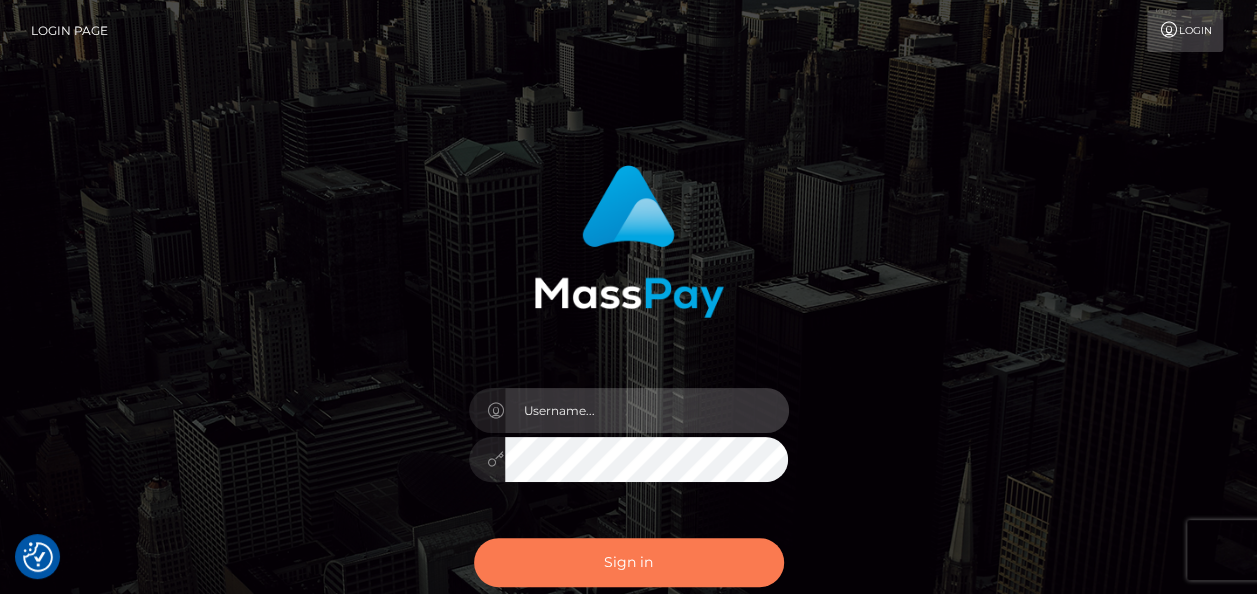 type on "india.of" 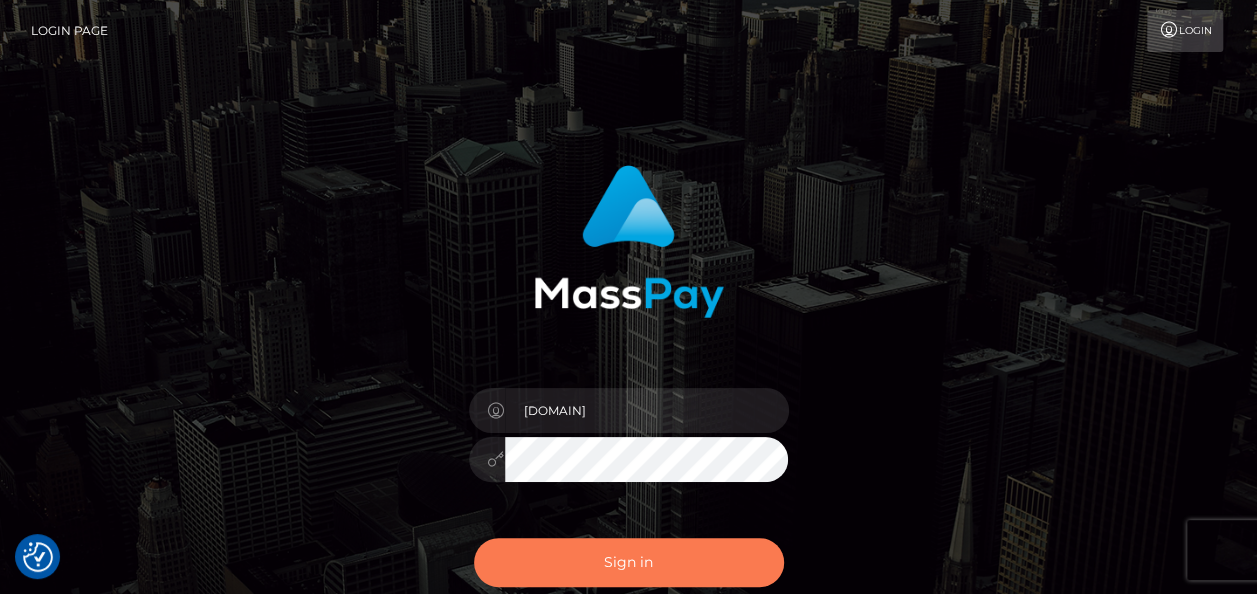 click on "Sign in" at bounding box center (629, 562) 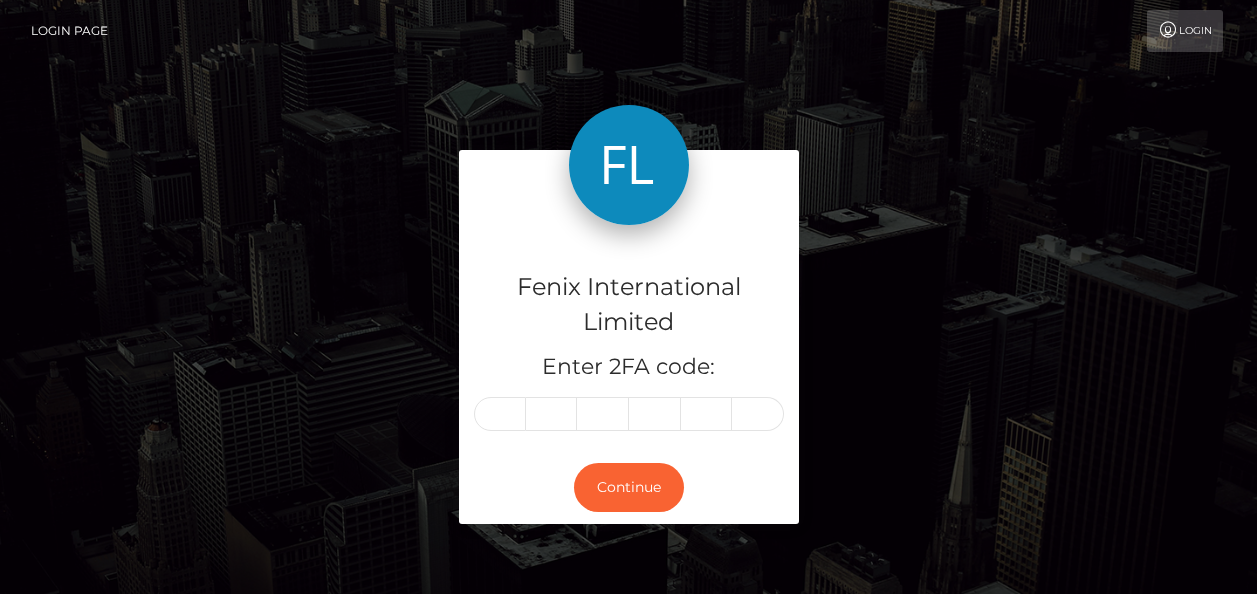 scroll, scrollTop: 0, scrollLeft: 0, axis: both 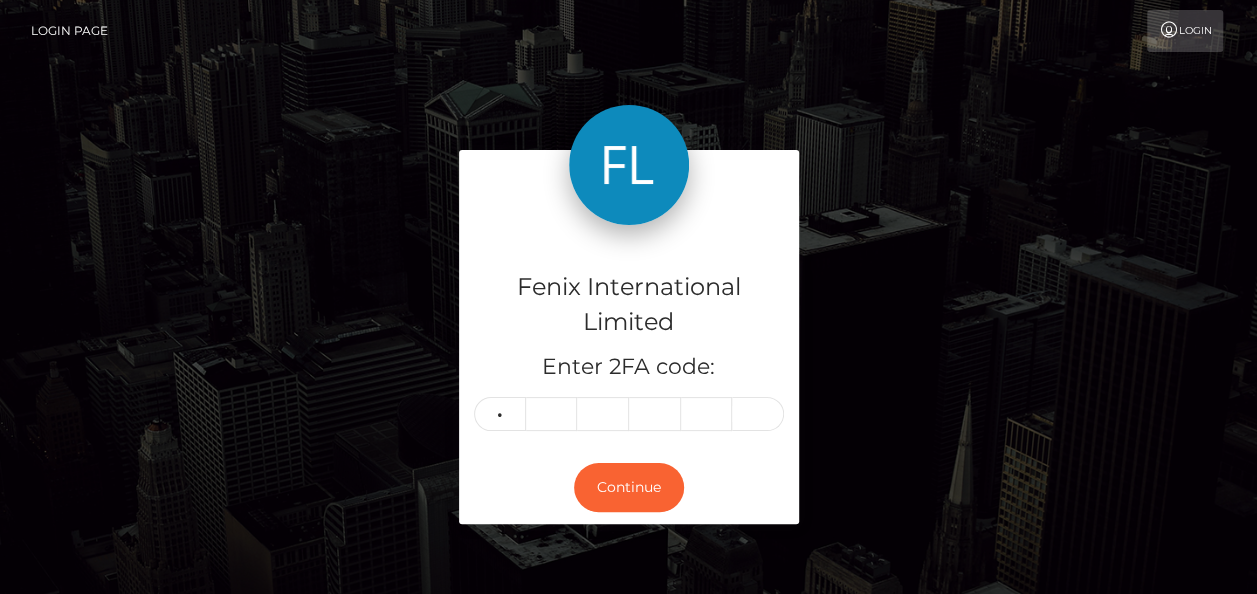 type on "4" 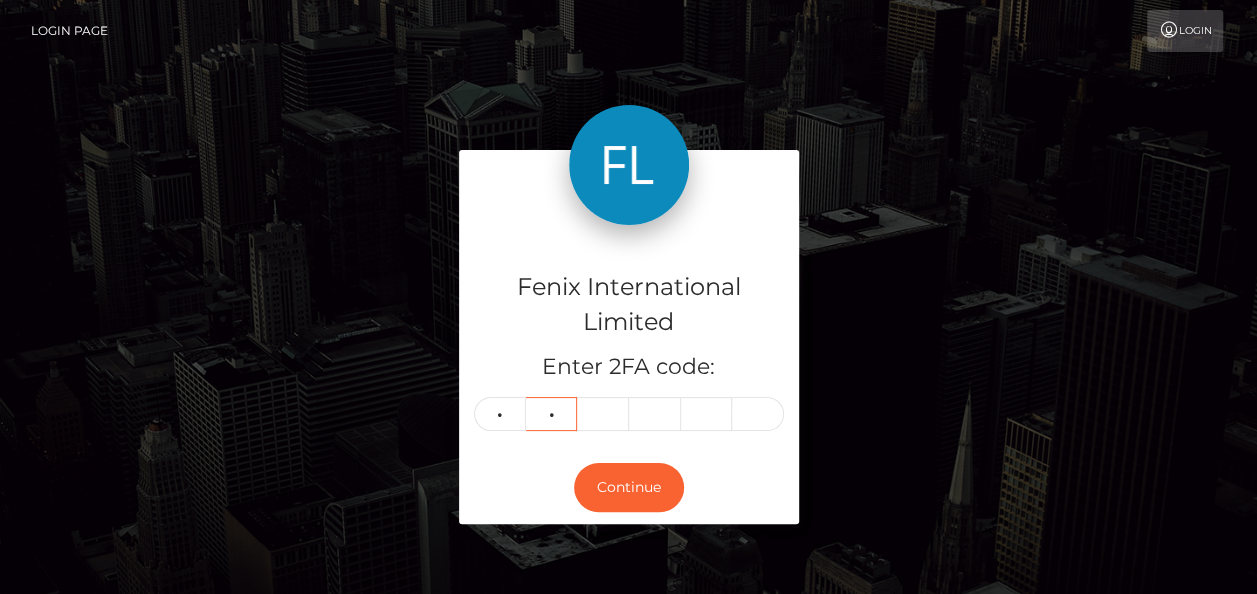 type on "7" 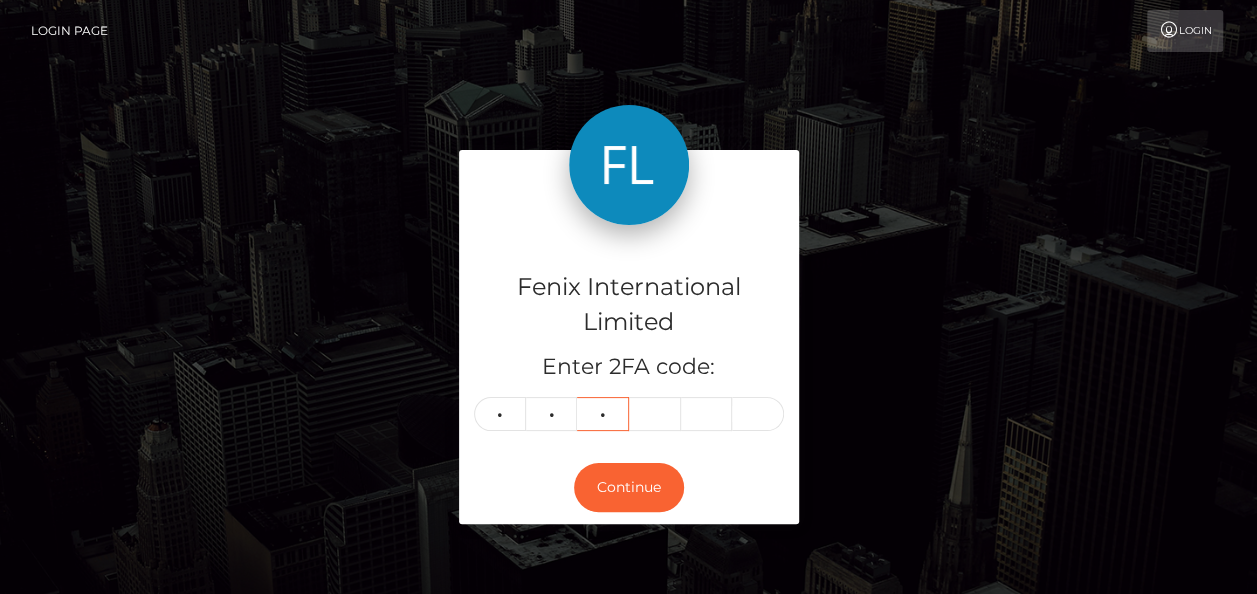 type on "4" 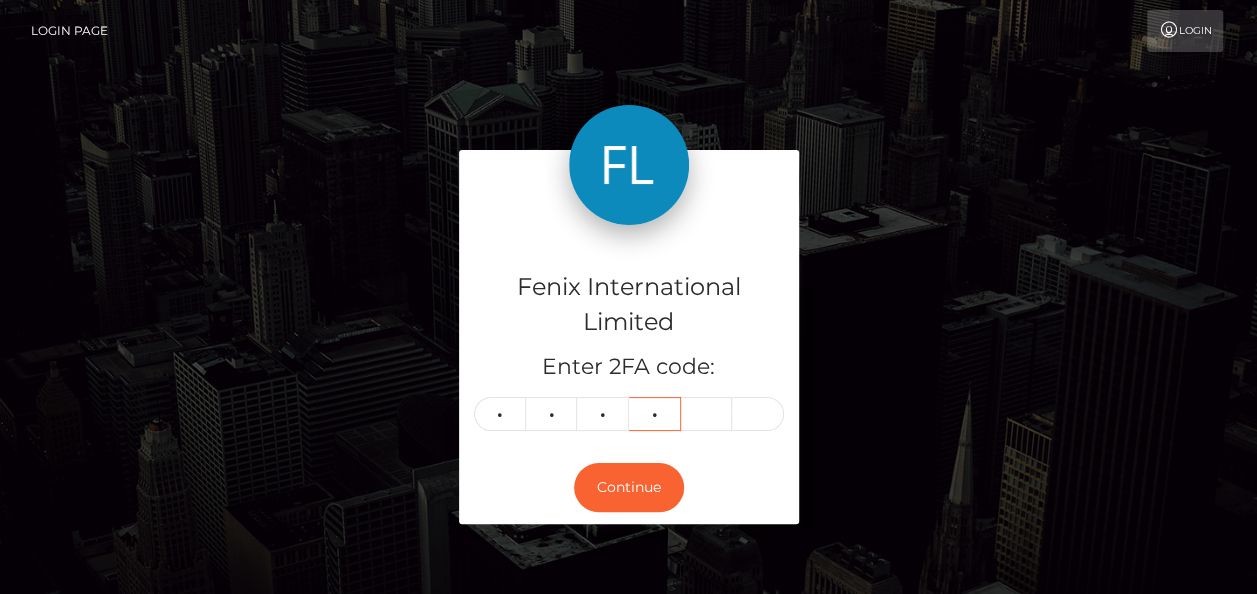 type on "7" 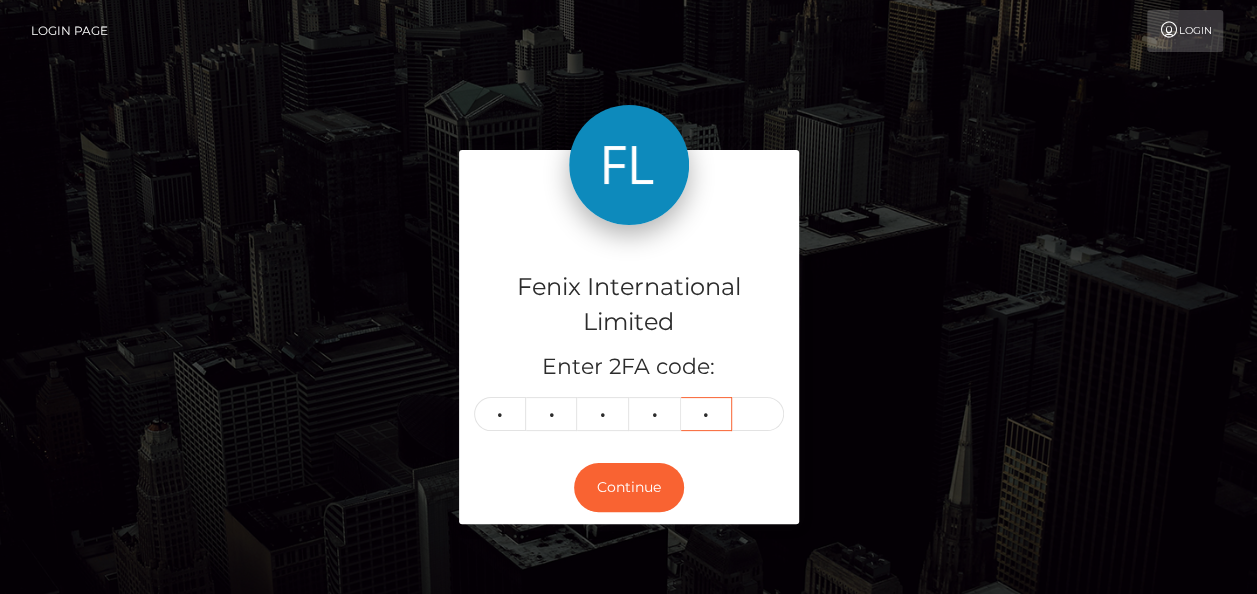 type on "2" 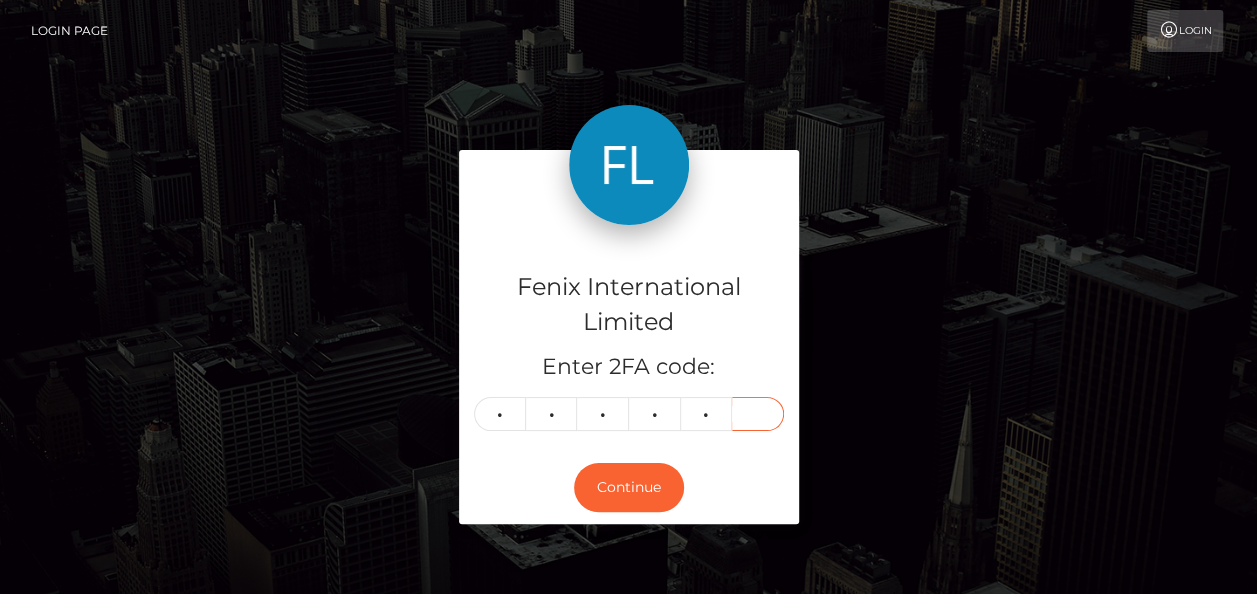 type on "8" 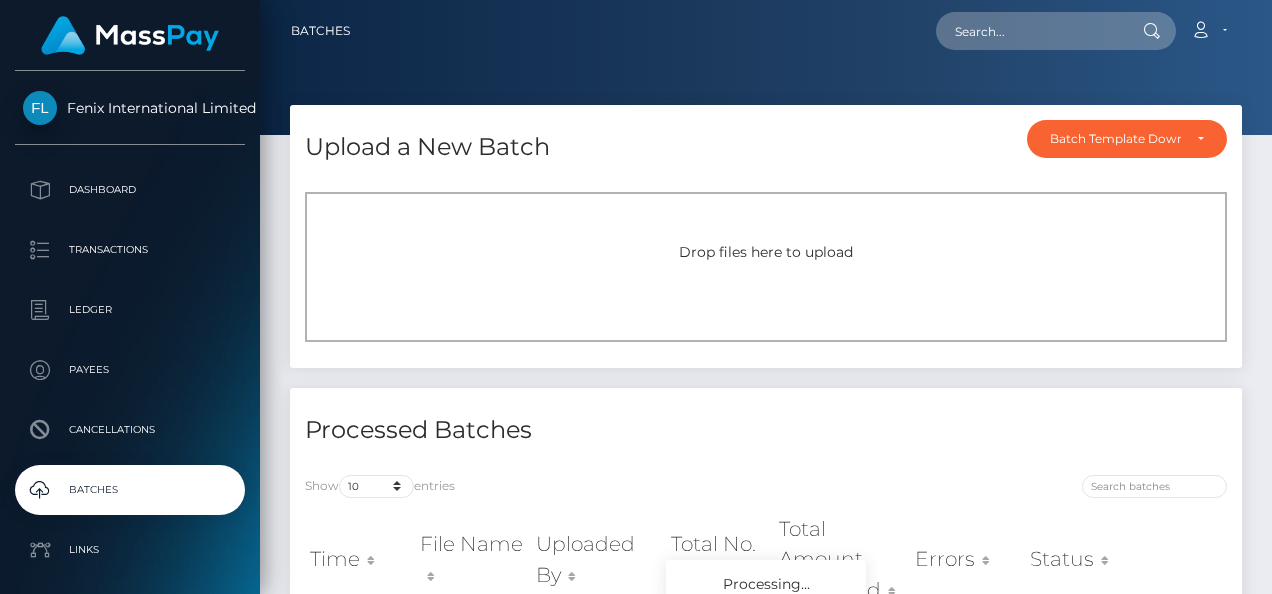 scroll, scrollTop: 0, scrollLeft: 0, axis: both 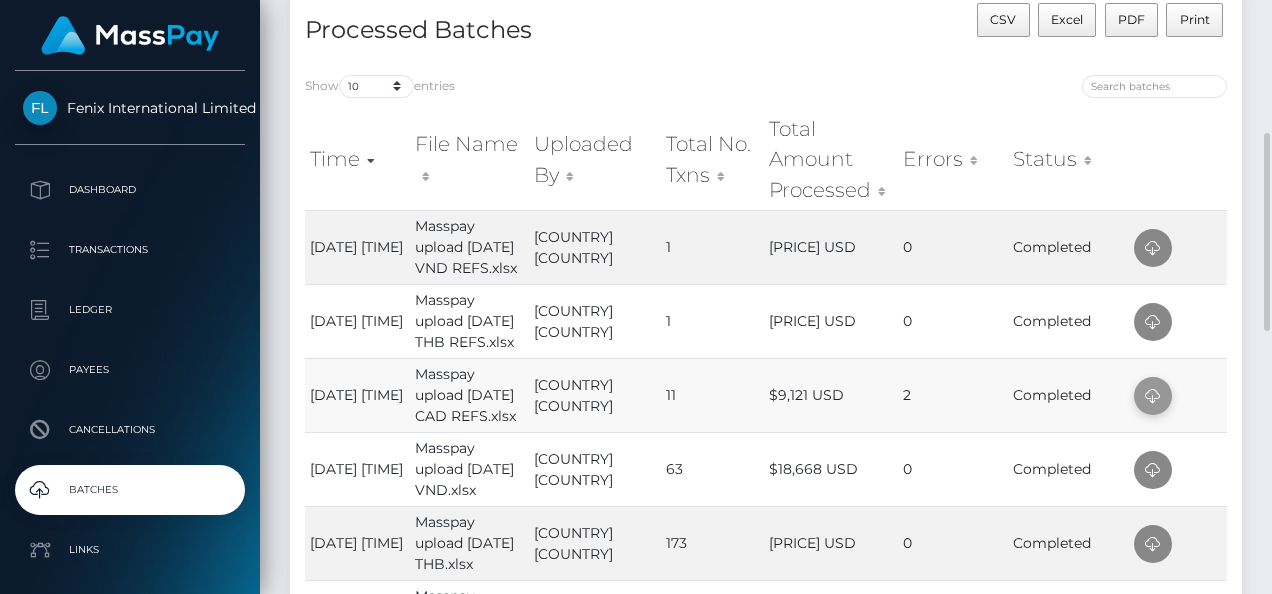 click at bounding box center (1153, 396) 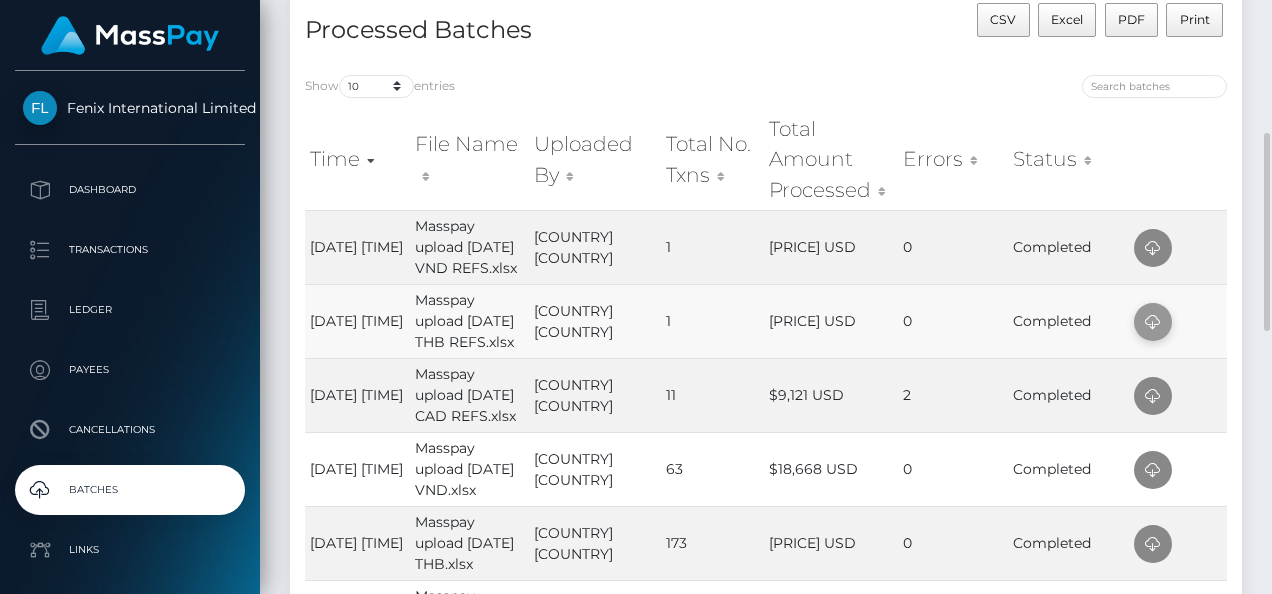 click at bounding box center (1153, 322) 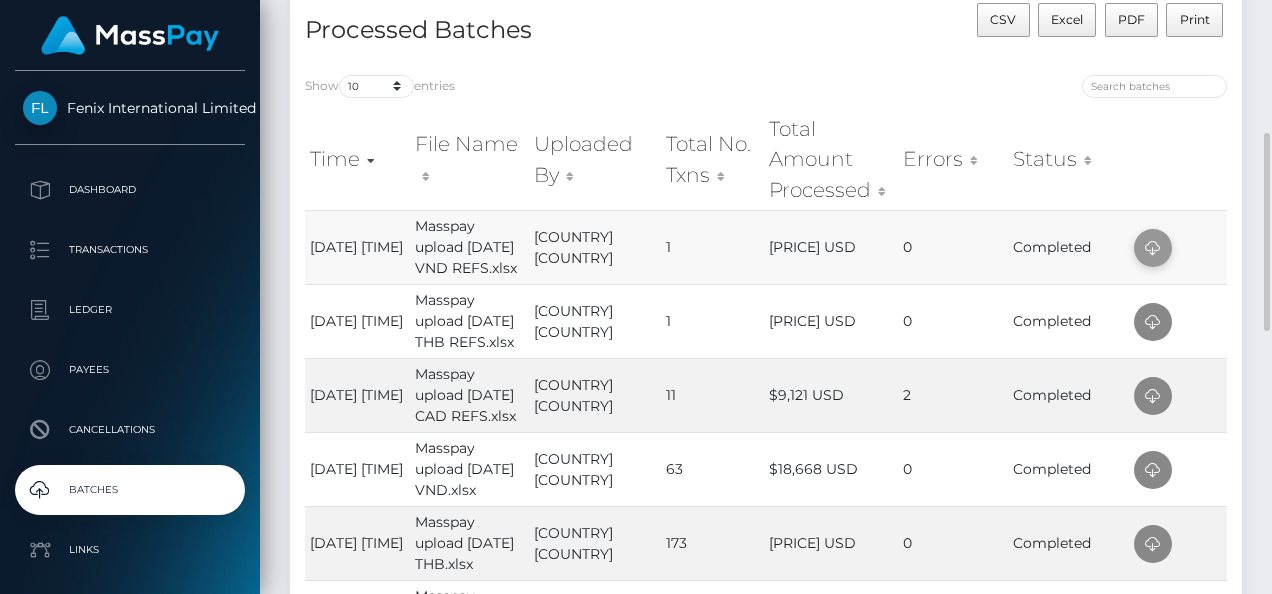 click at bounding box center [1153, 248] 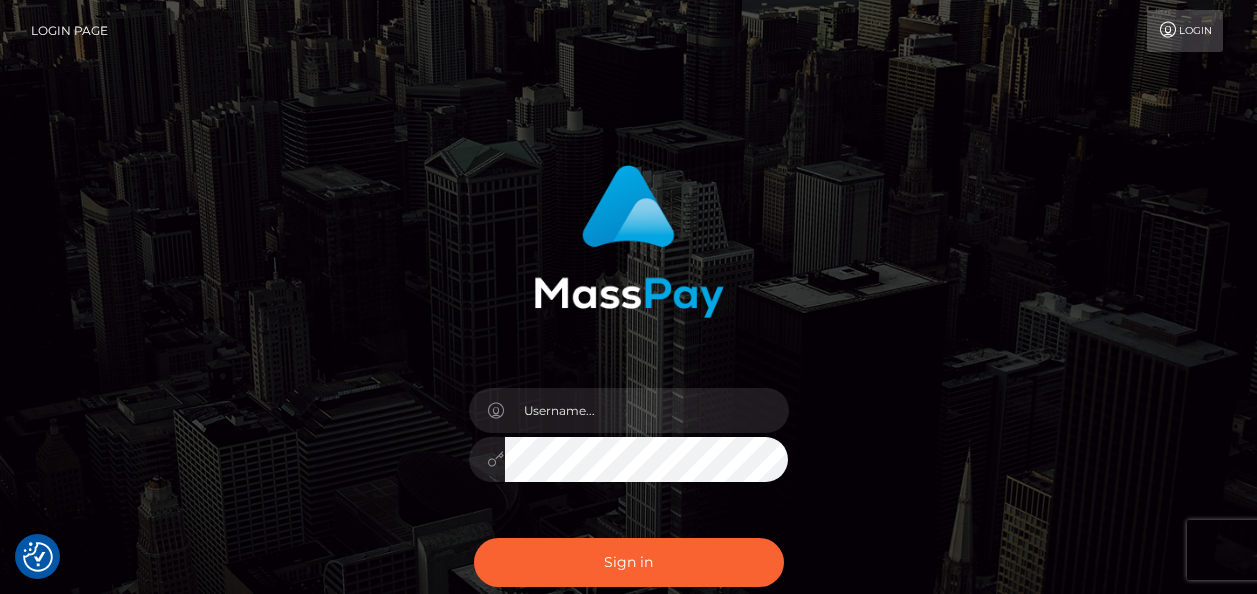 scroll, scrollTop: 0, scrollLeft: 0, axis: both 